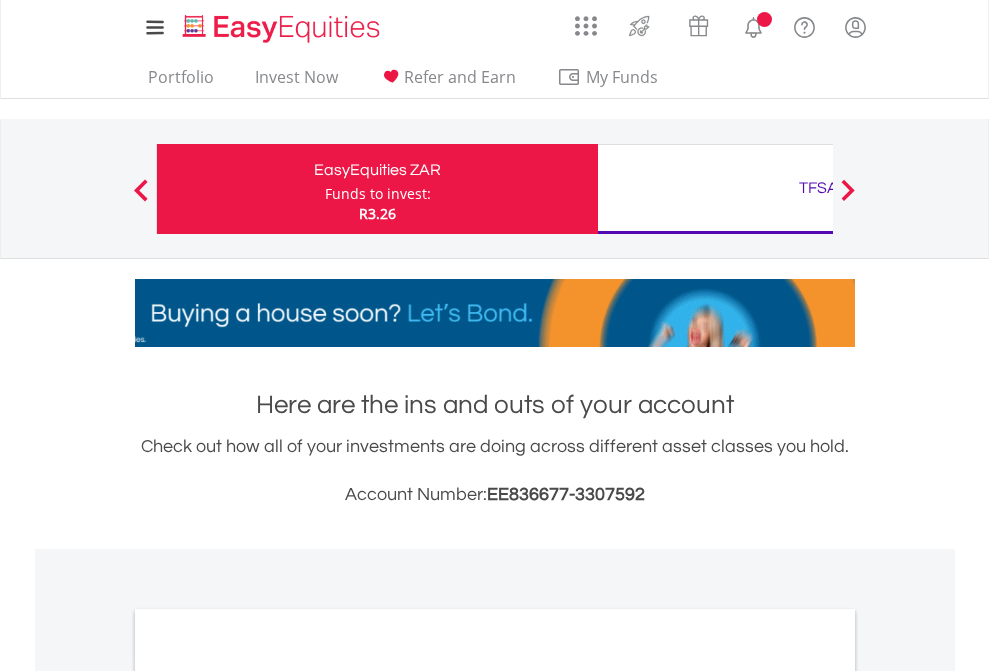 scroll, scrollTop: 0, scrollLeft: 0, axis: both 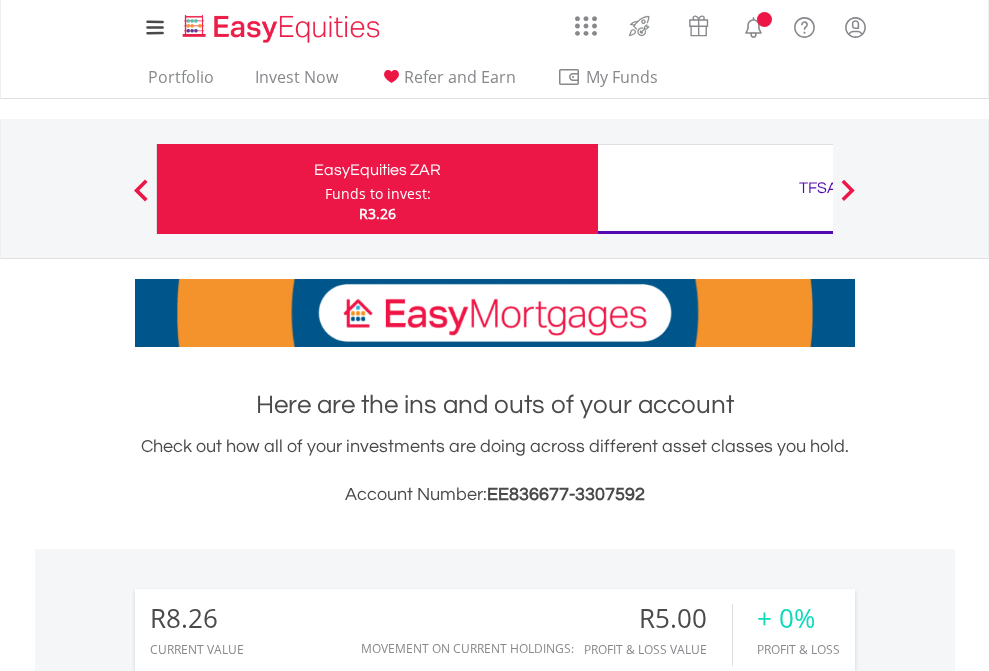 click on "Funds to invest:" at bounding box center [378, 194] 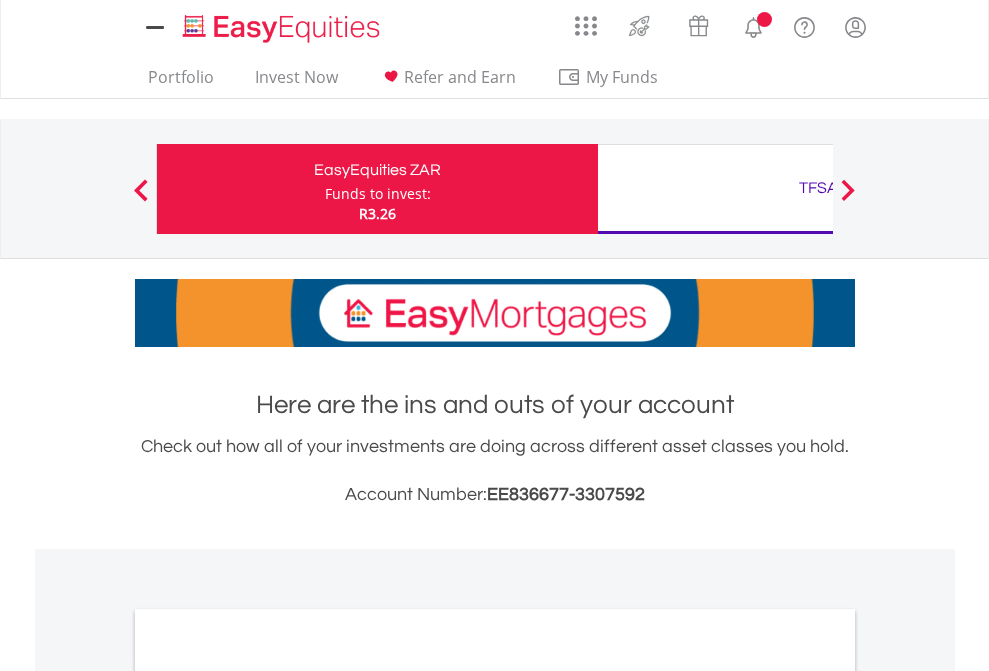 scroll, scrollTop: 0, scrollLeft: 0, axis: both 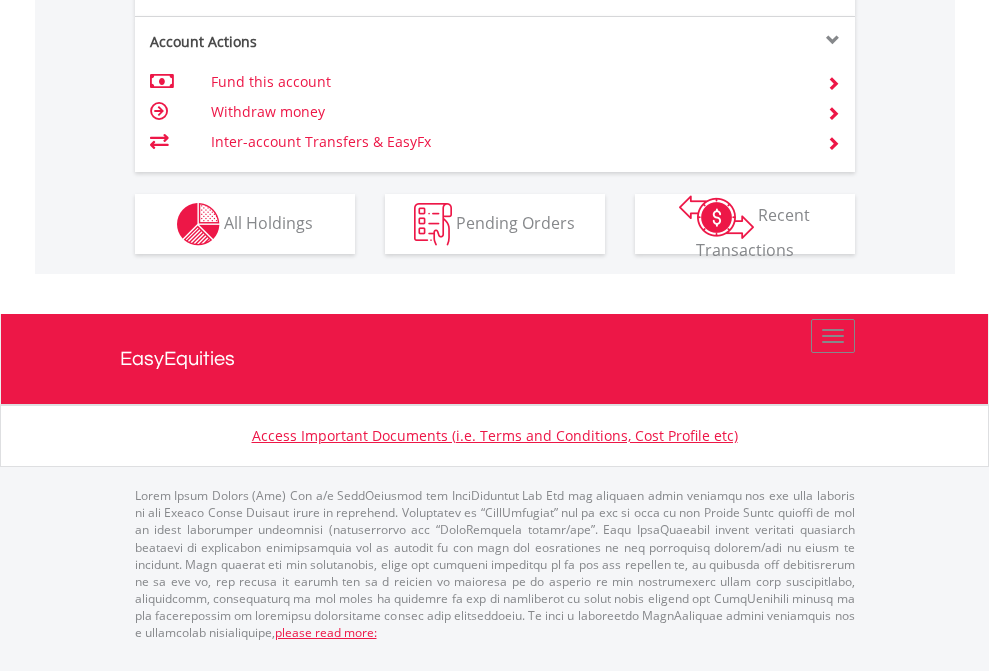 click on "Investment types" at bounding box center (706, -337) 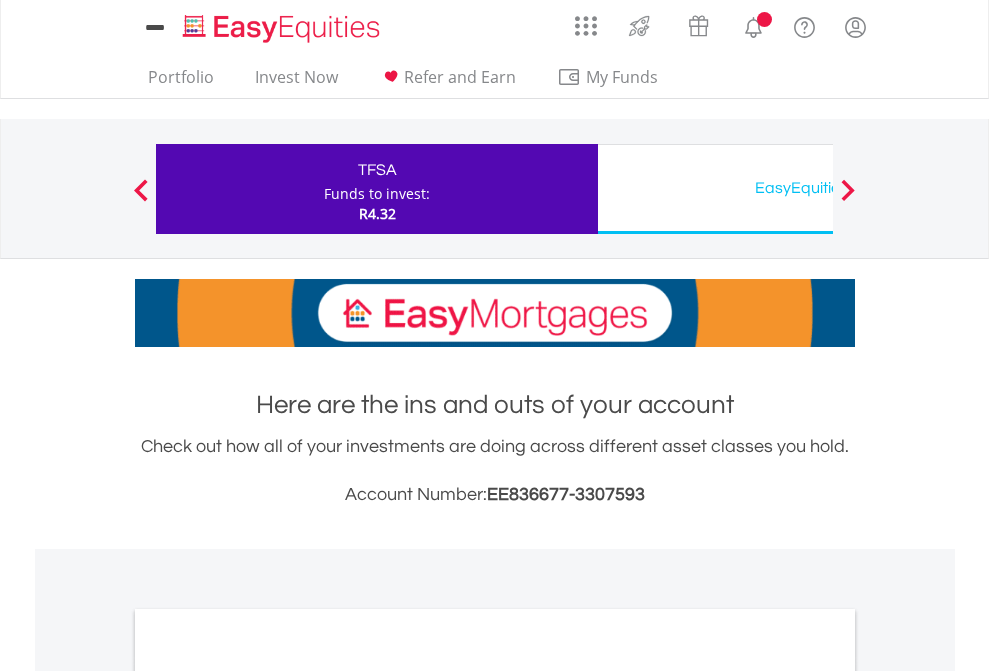 scroll, scrollTop: 0, scrollLeft: 0, axis: both 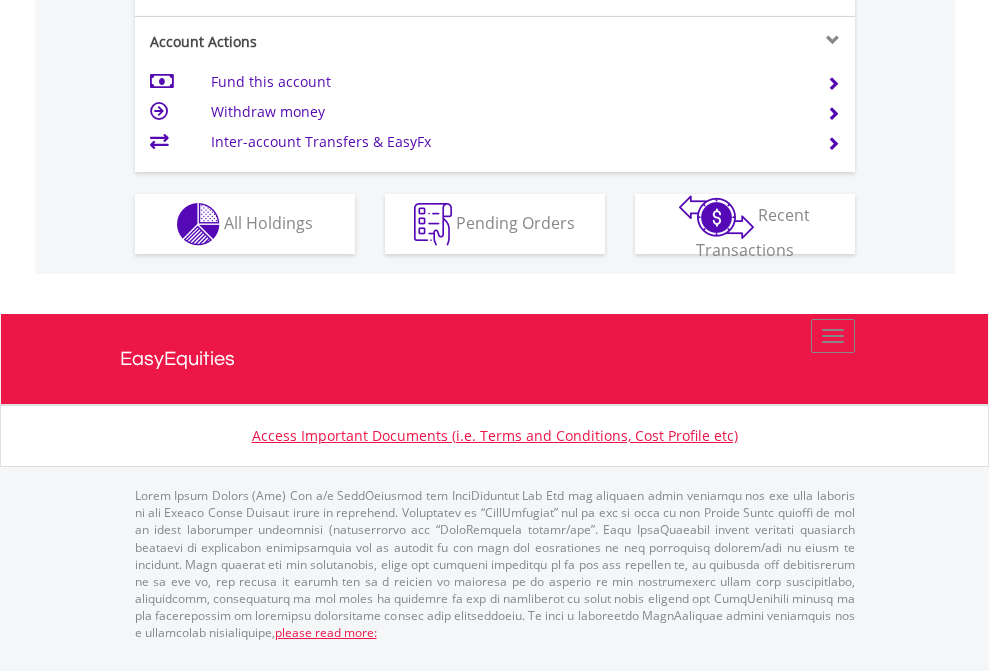 click on "Investment types" at bounding box center (706, -337) 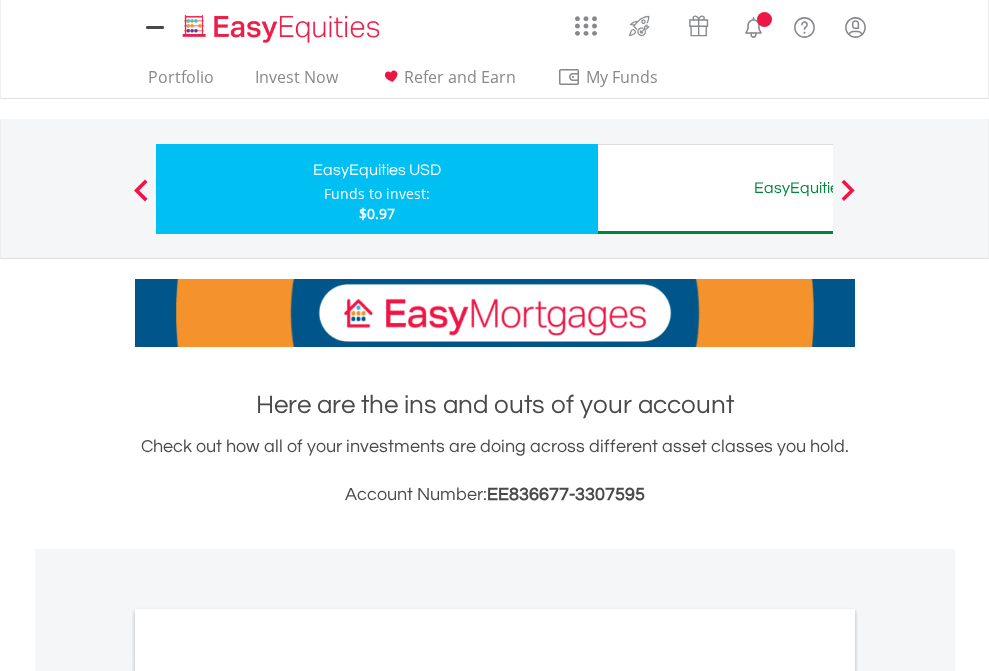 scroll, scrollTop: 0, scrollLeft: 0, axis: both 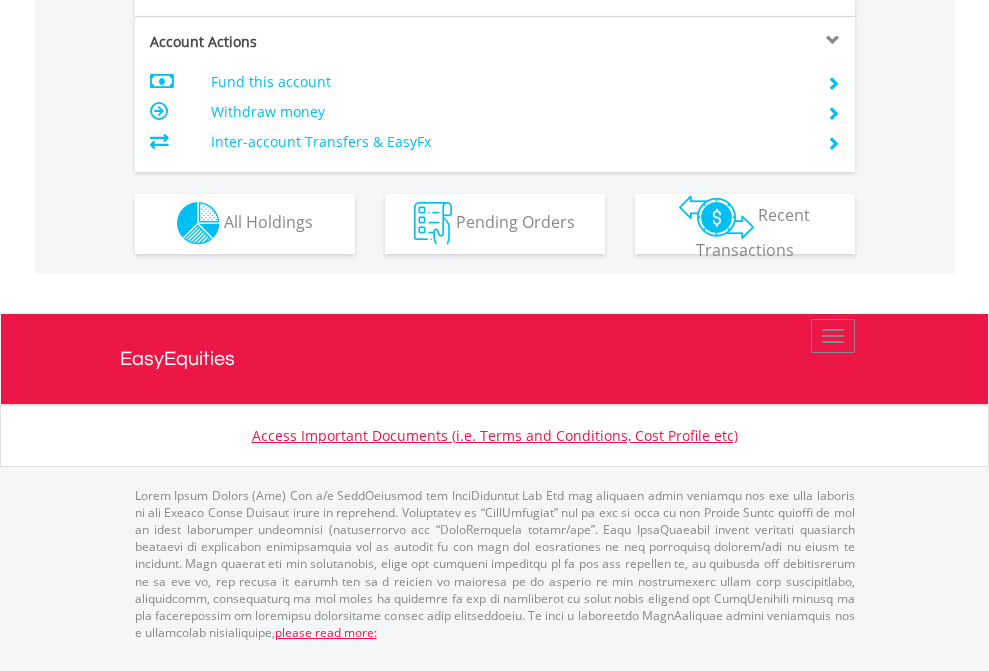 click on "Investment types" at bounding box center [706, -353] 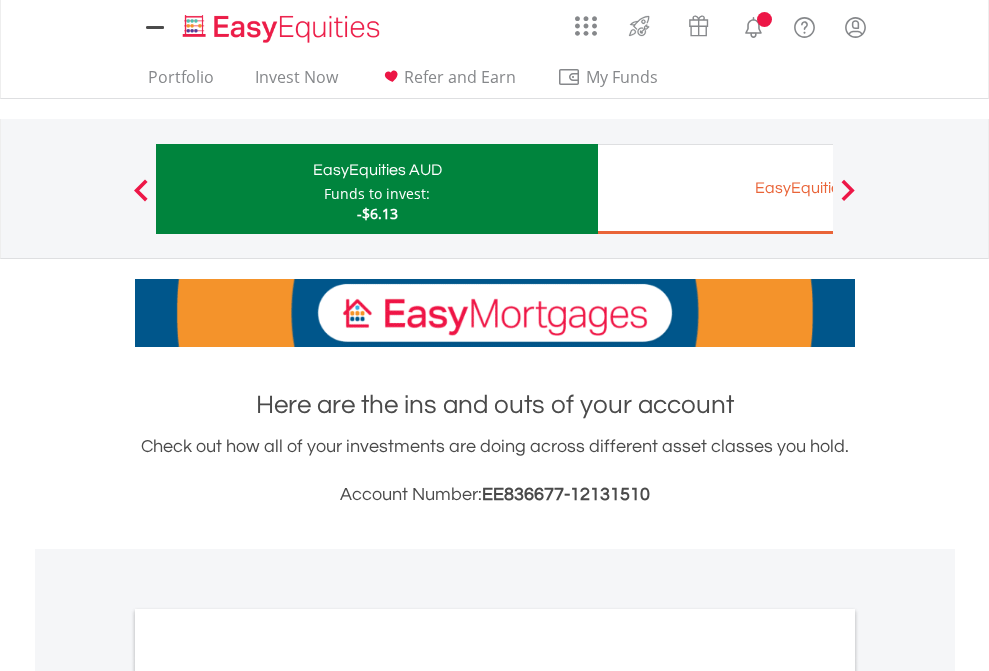 scroll, scrollTop: 0, scrollLeft: 0, axis: both 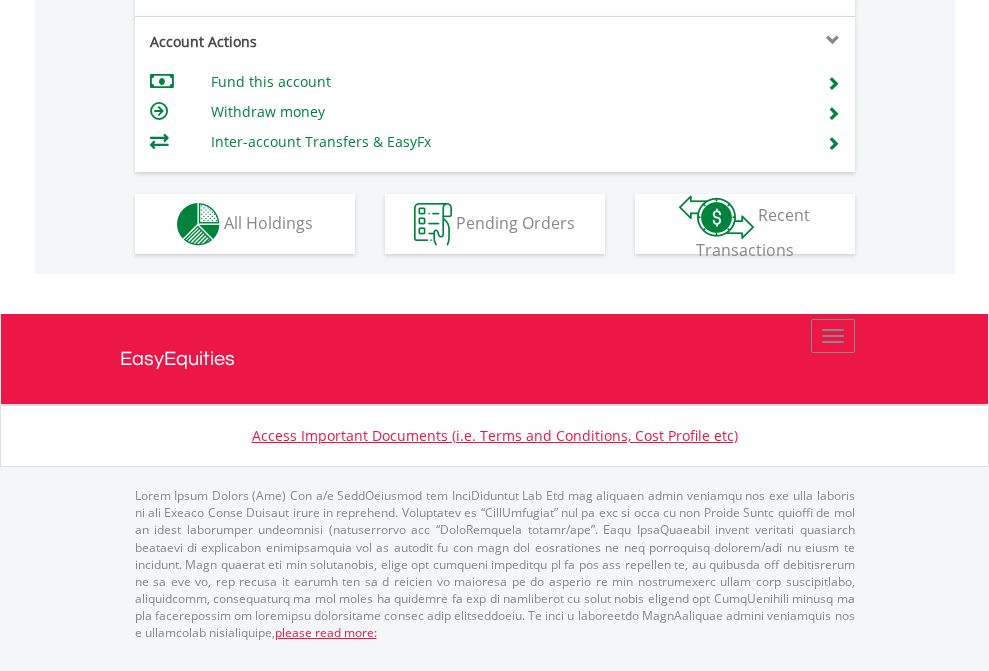 click on "Investment types" at bounding box center (706, -337) 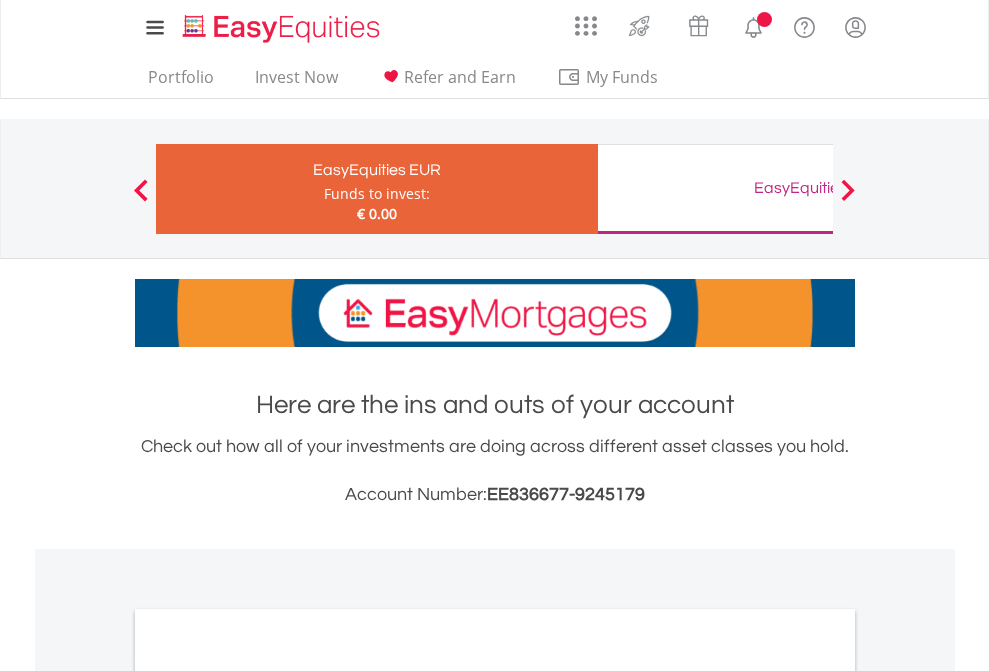 scroll, scrollTop: 0, scrollLeft: 0, axis: both 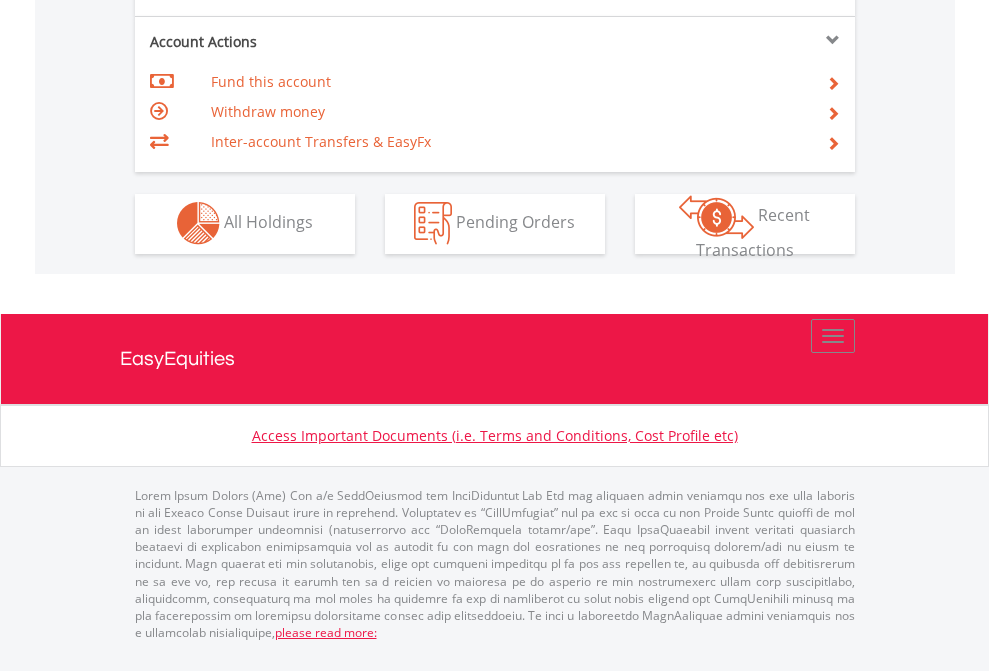 click on "Investment types" at bounding box center (706, -353) 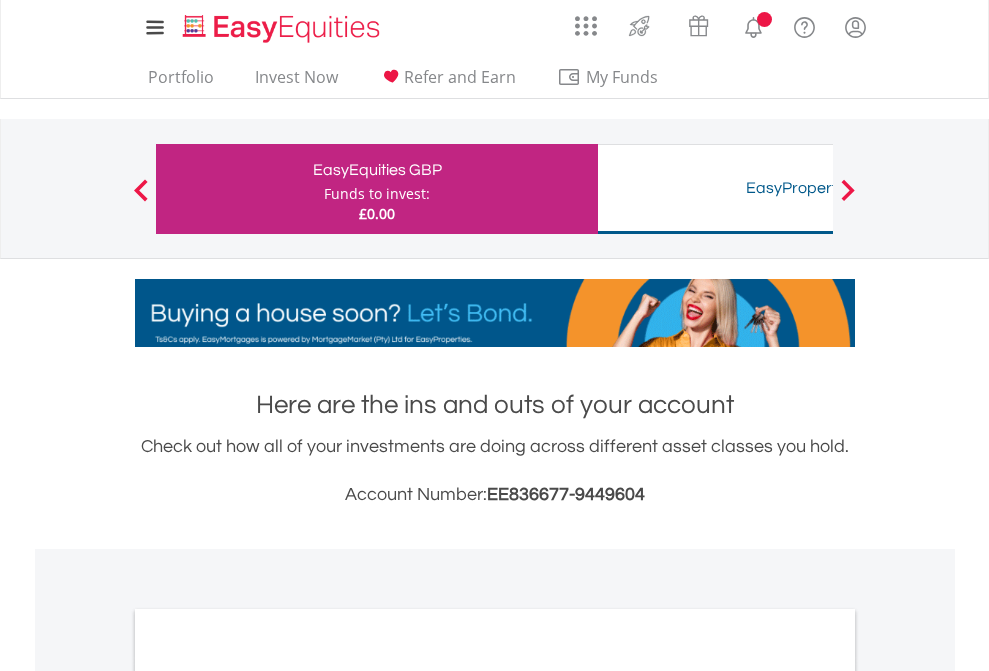 scroll, scrollTop: 0, scrollLeft: 0, axis: both 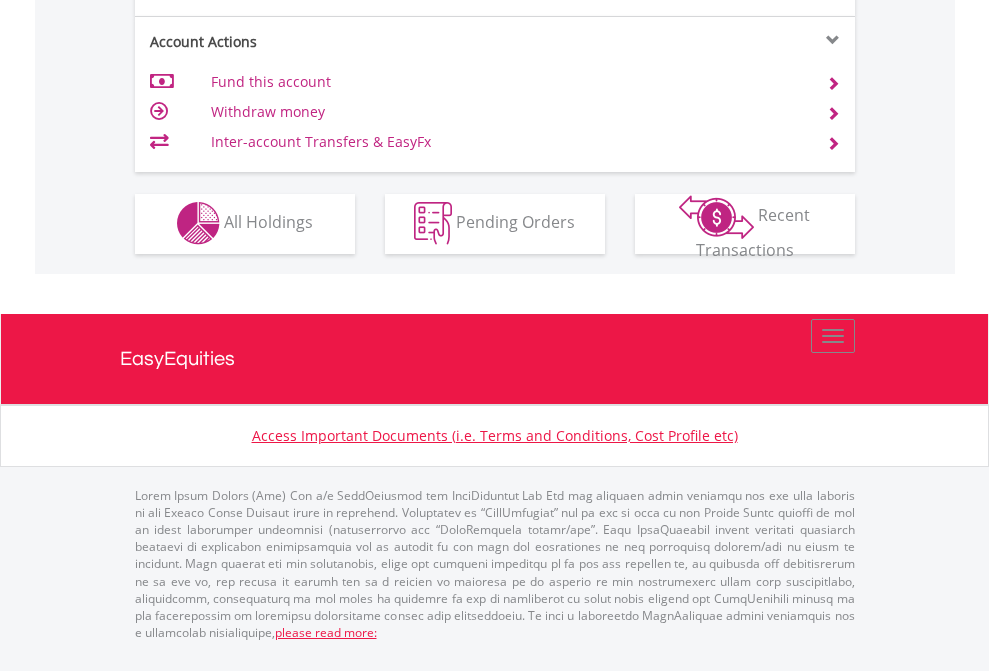 click on "Investment types" at bounding box center (706, -353) 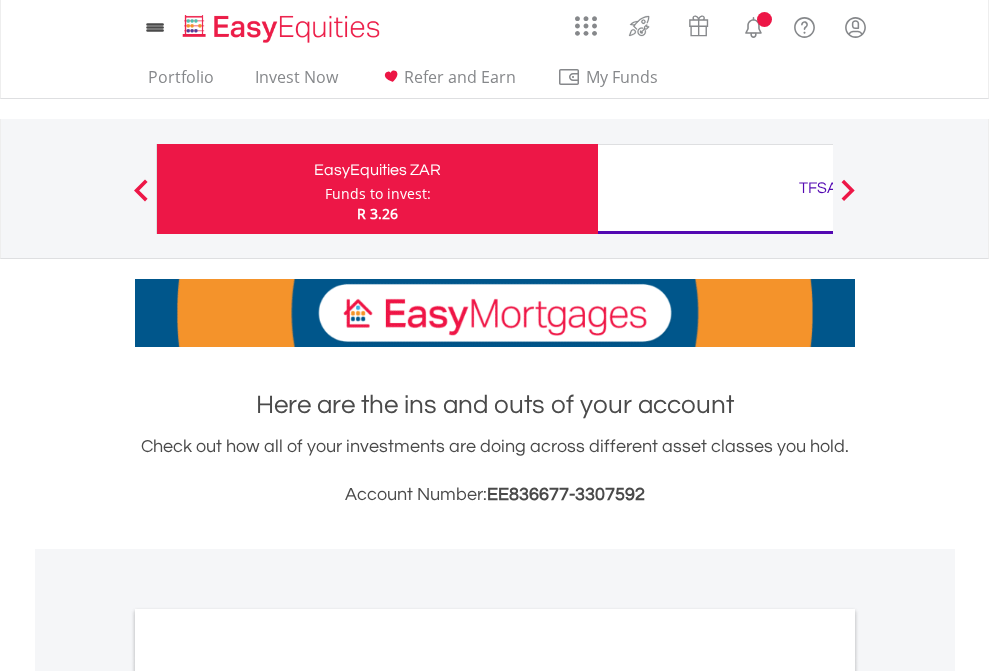 scroll, scrollTop: 1202, scrollLeft: 0, axis: vertical 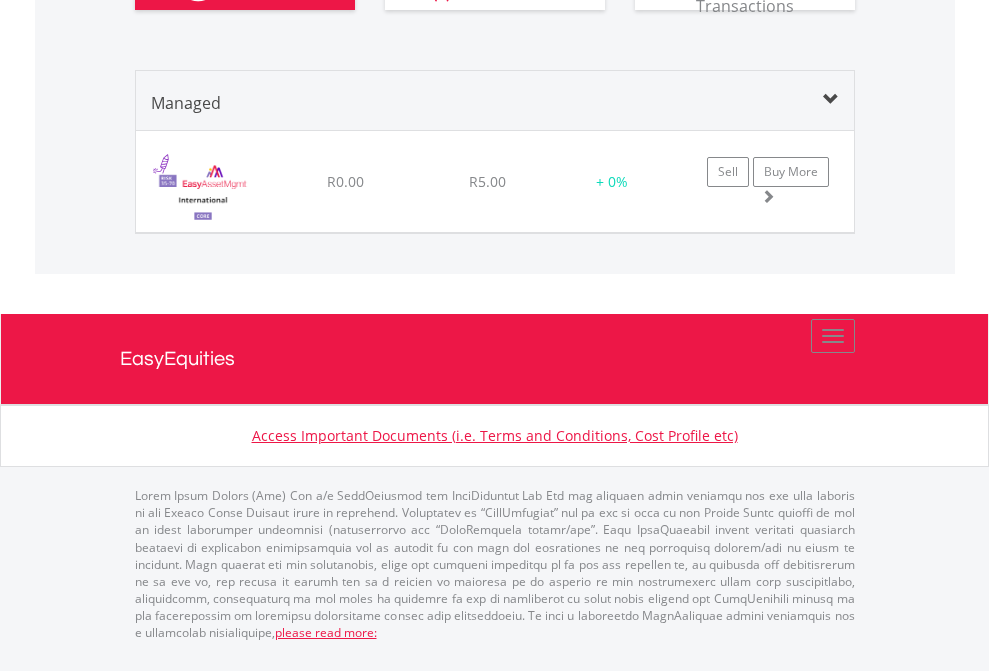 click on "TFSA" at bounding box center (818, -1300) 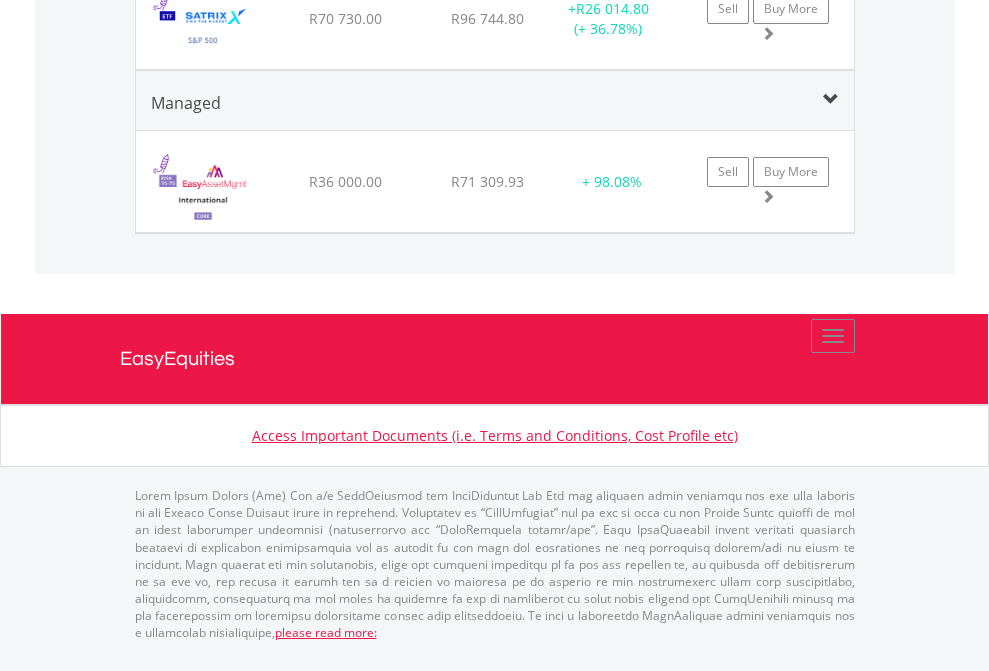 click on "EasyEquities USD" at bounding box center [818, -1131] 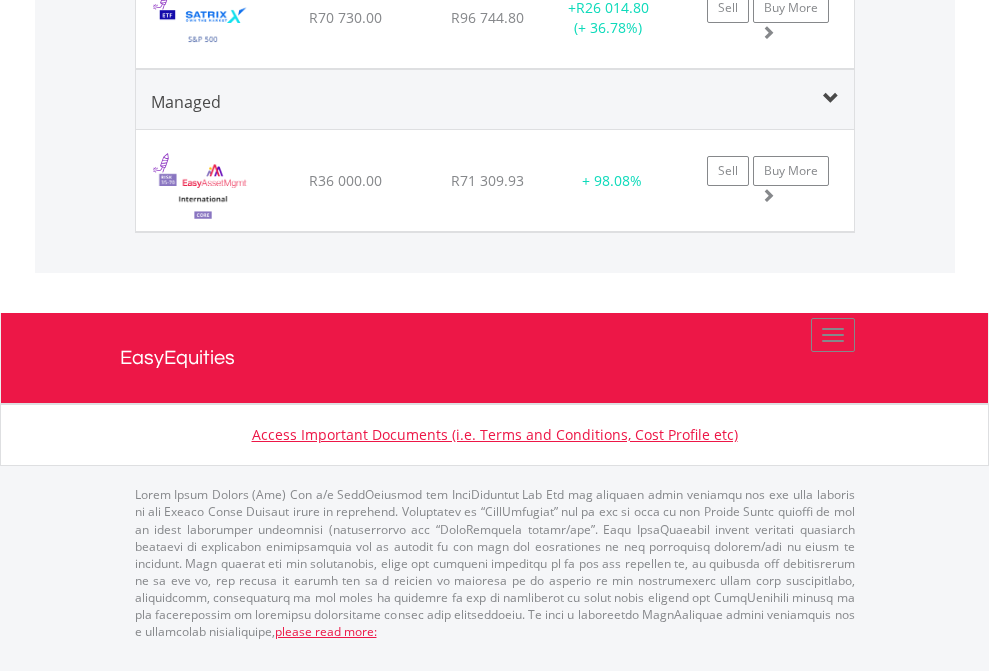 scroll, scrollTop: 144, scrollLeft: 0, axis: vertical 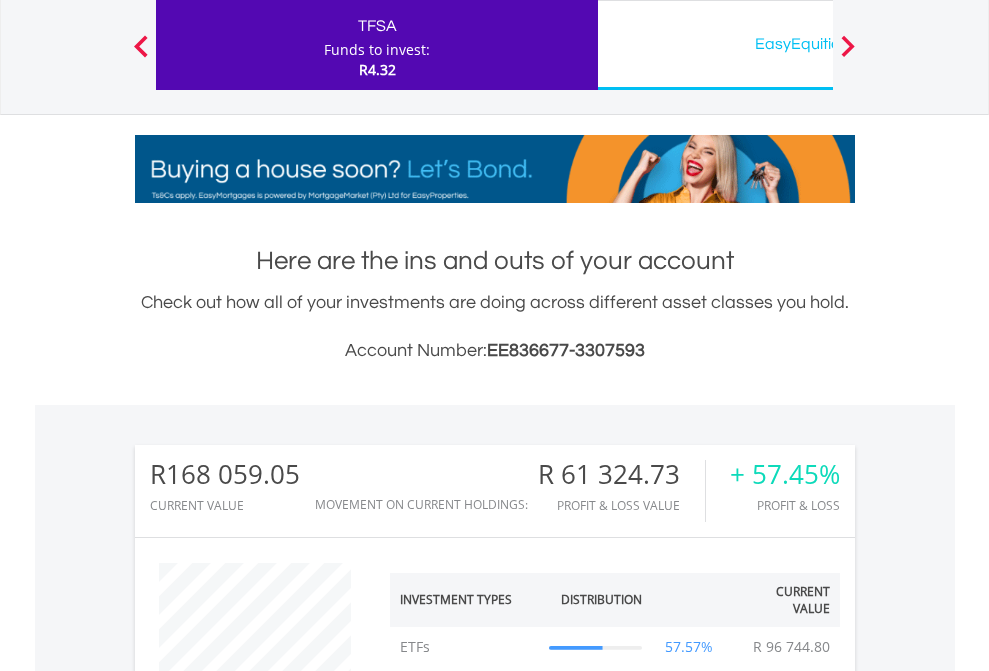 click on "All Holdings" at bounding box center (268, 1362) 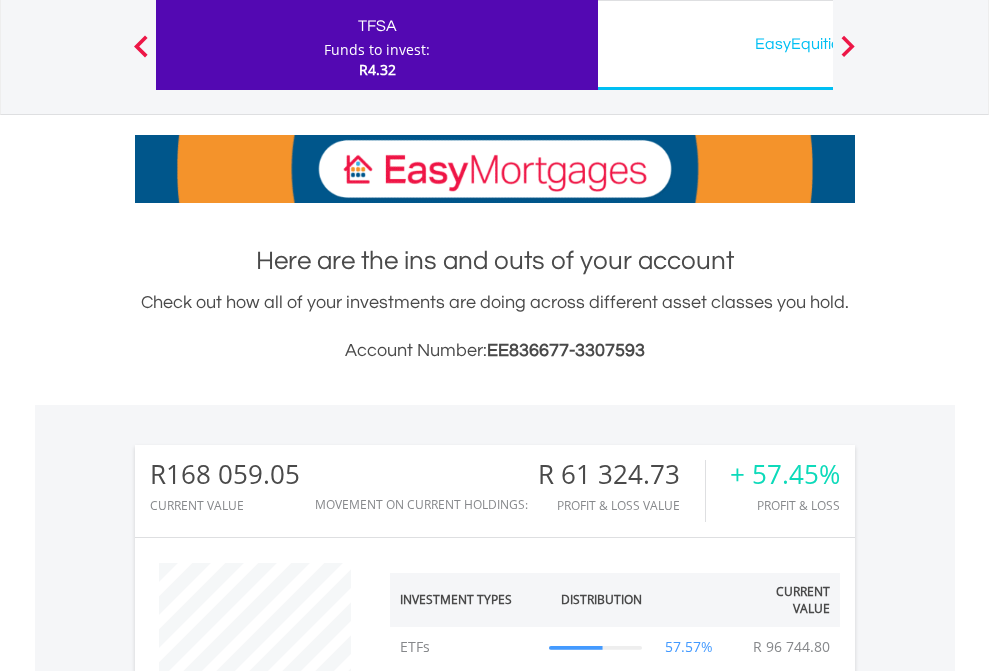 scroll, scrollTop: 1533, scrollLeft: 0, axis: vertical 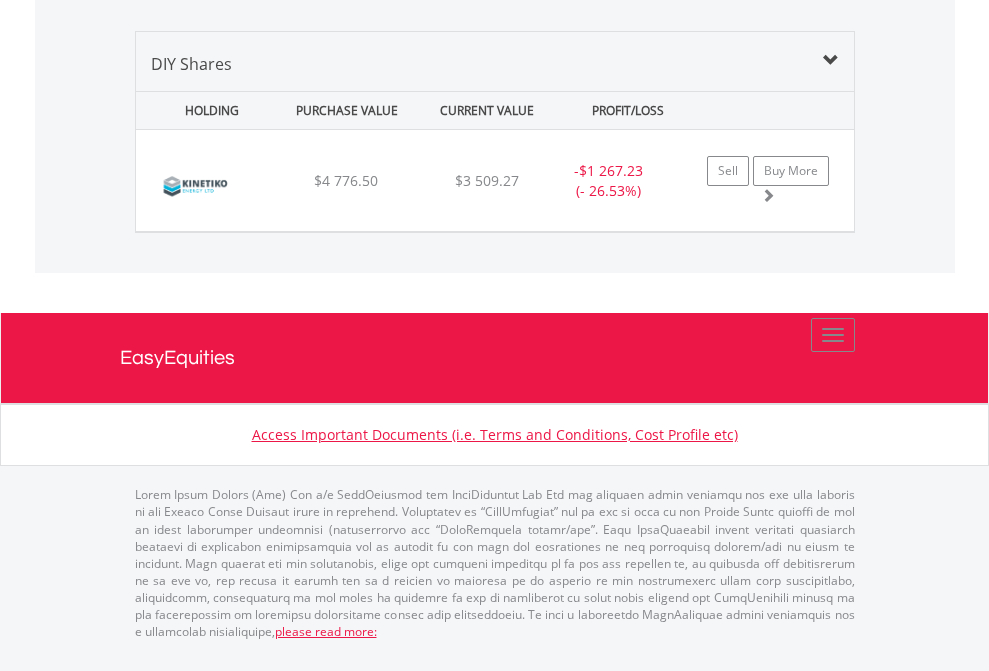 click on "EasyEquities EUR" at bounding box center (818, -1339) 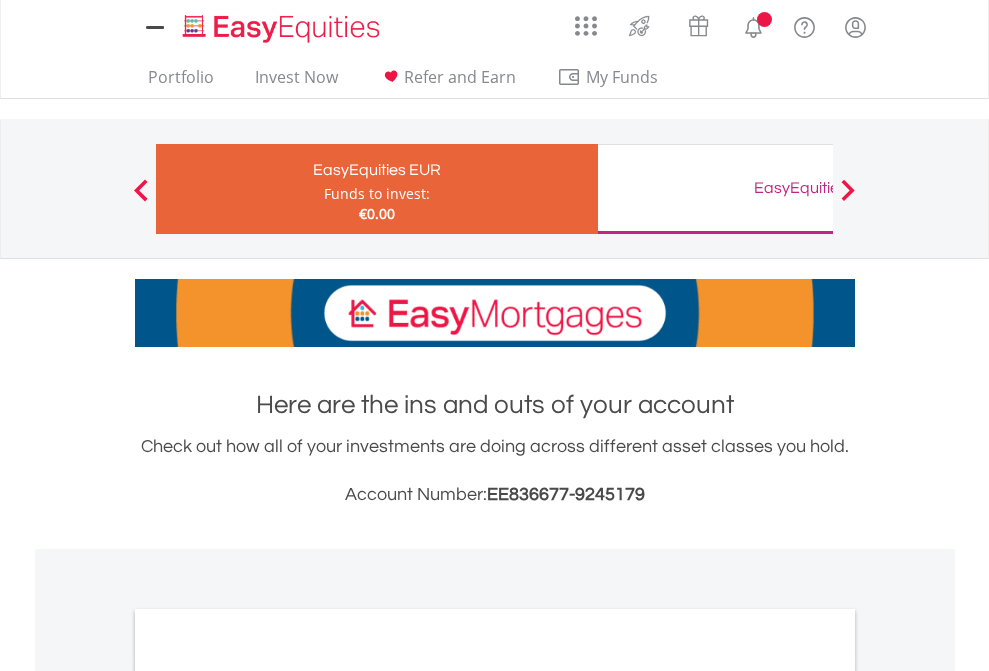 scroll, scrollTop: 0, scrollLeft: 0, axis: both 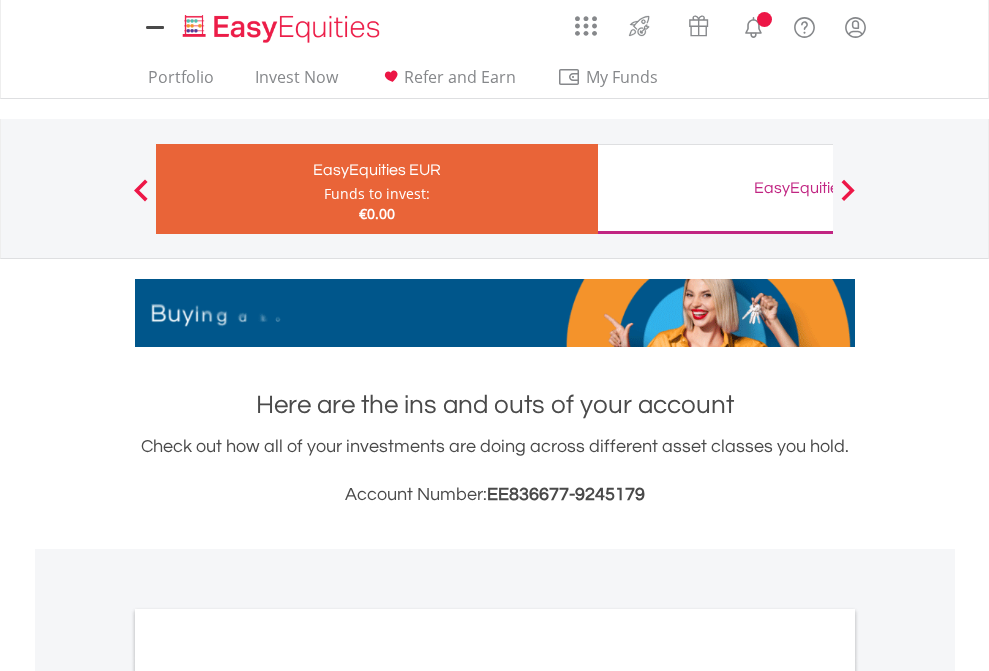 click on "All Holdings" at bounding box center [268, 1096] 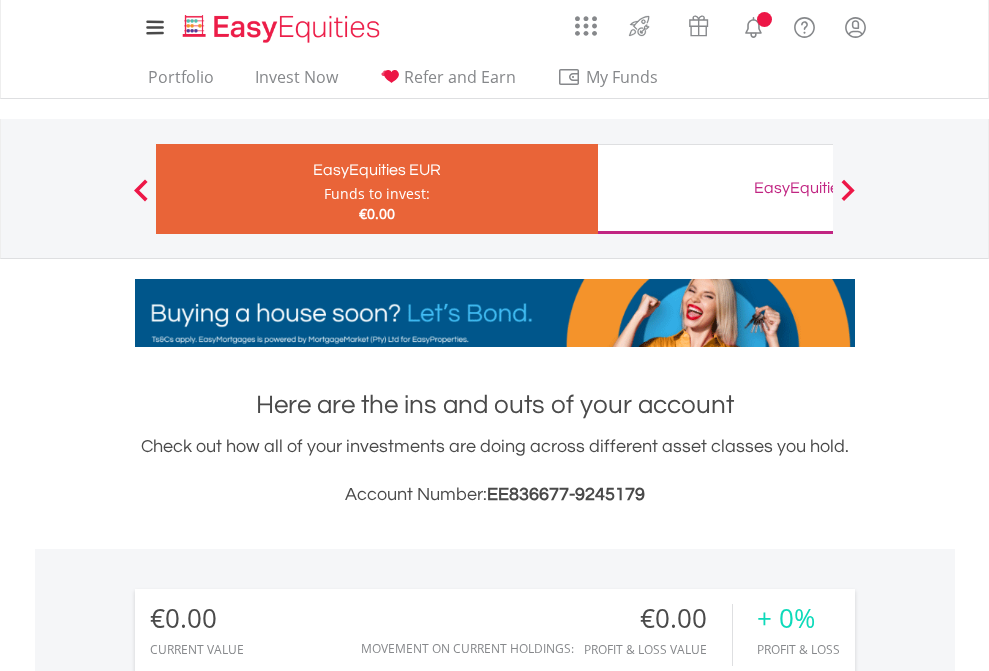 scroll, scrollTop: 1486, scrollLeft: 0, axis: vertical 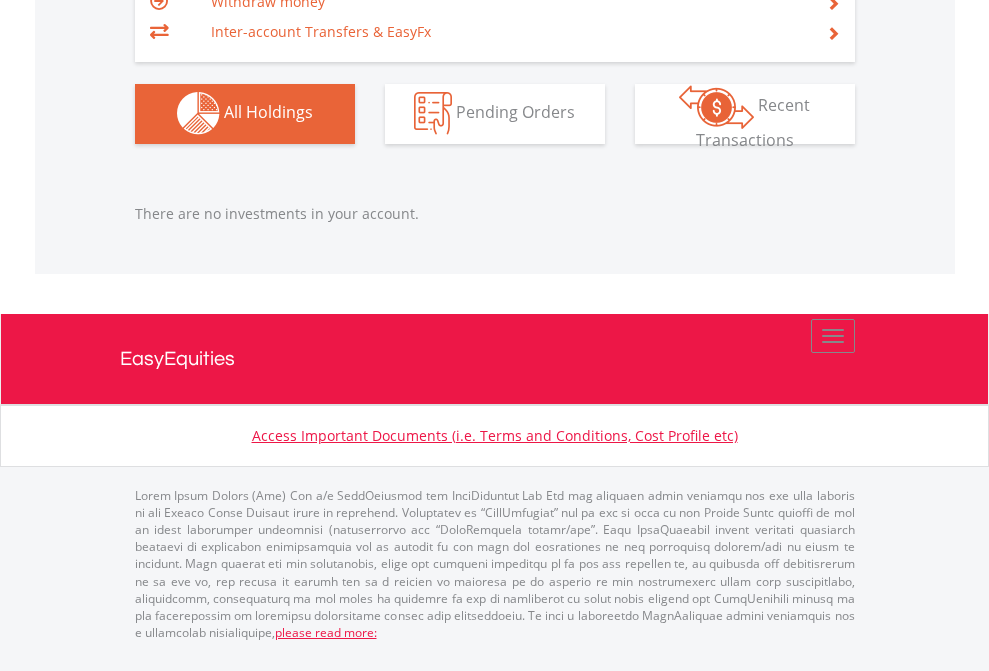 click on "EasyEquities GBP" at bounding box center (818, -1142) 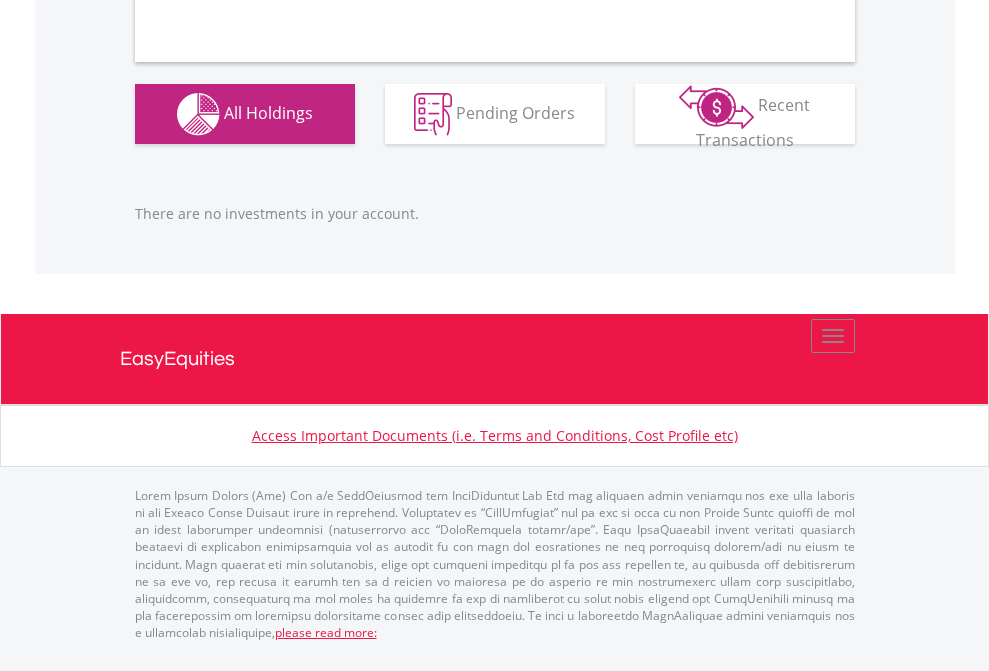 scroll, scrollTop: 1980, scrollLeft: 0, axis: vertical 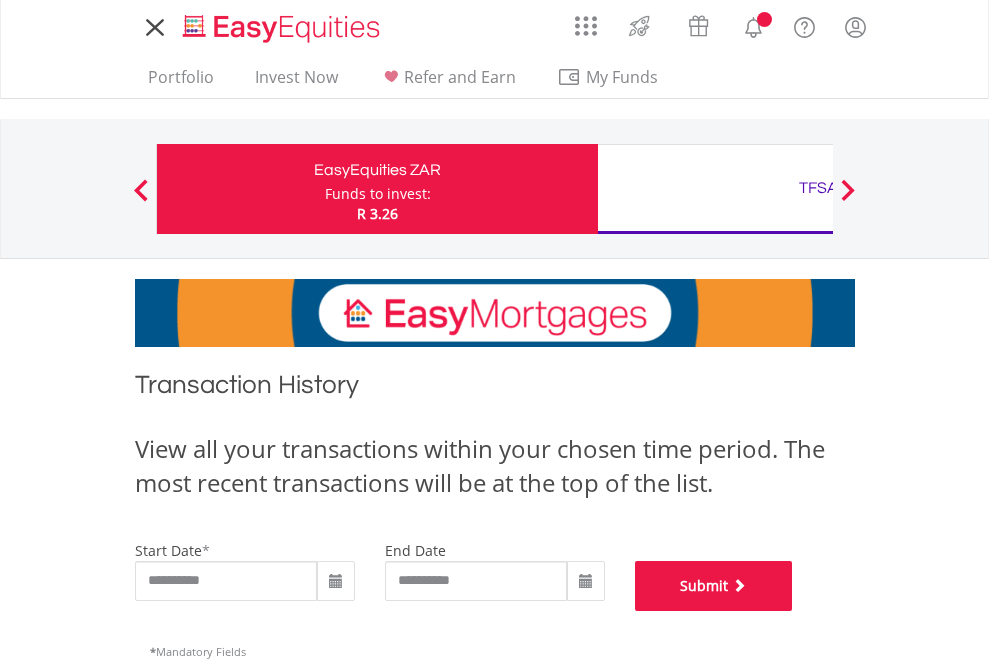 click on "Submit" at bounding box center [714, 586] 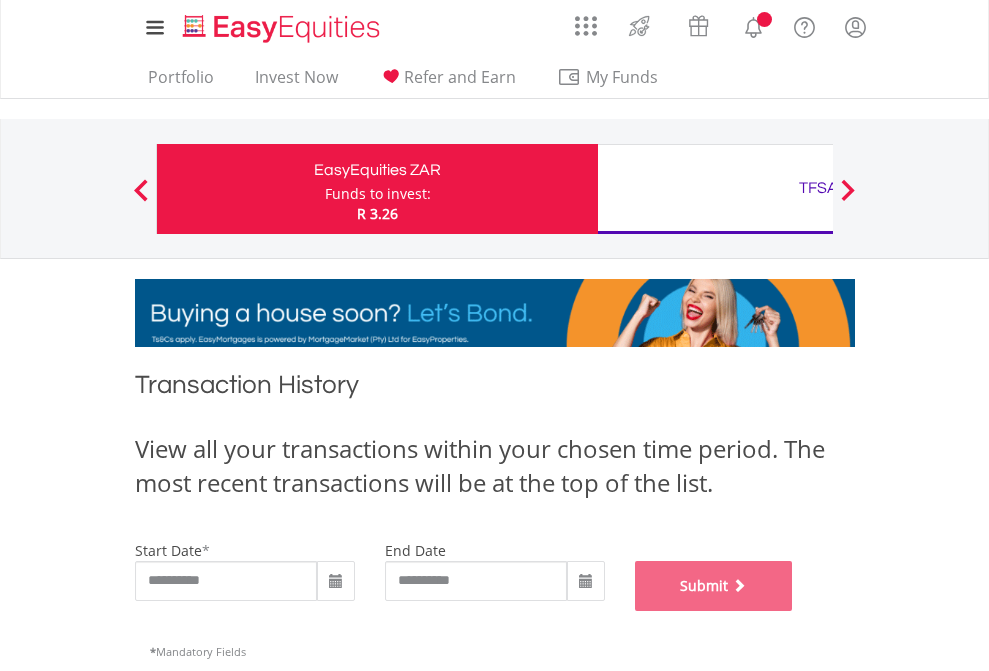scroll, scrollTop: 811, scrollLeft: 0, axis: vertical 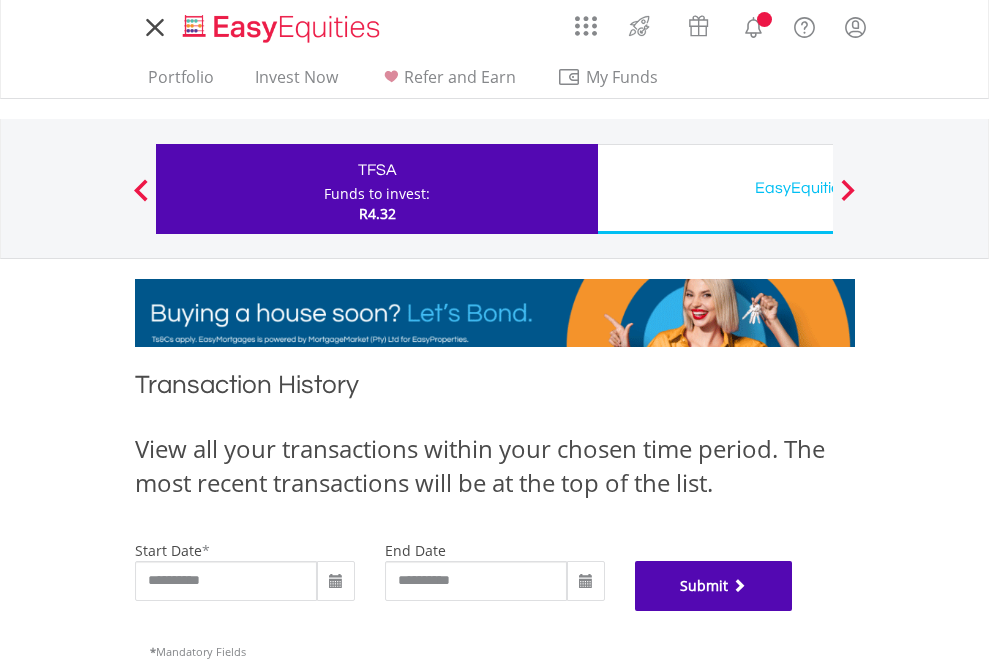 click on "Submit" at bounding box center [714, 586] 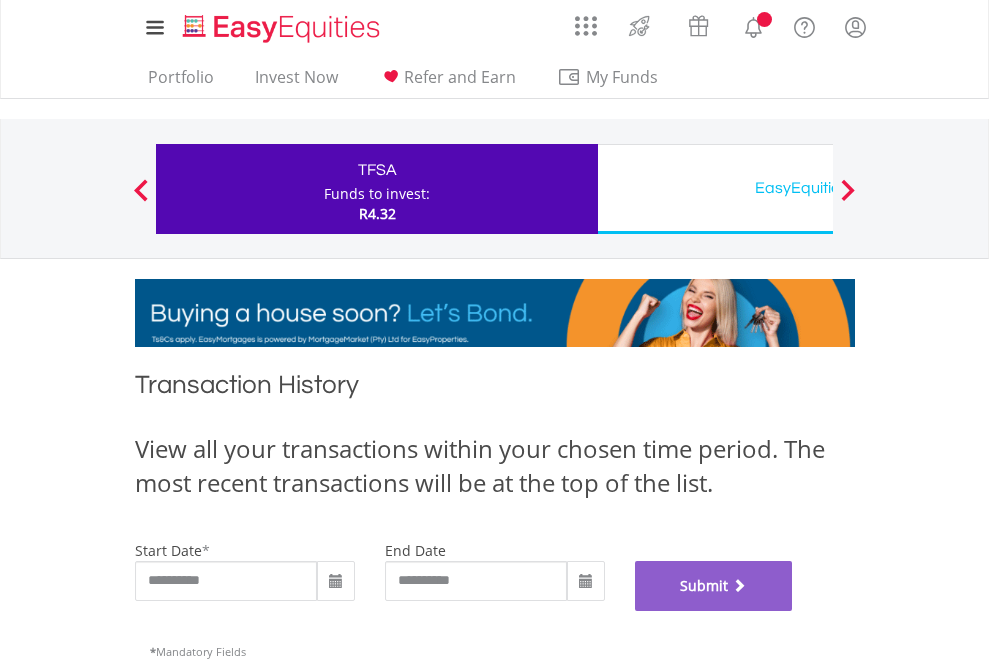 scroll, scrollTop: 811, scrollLeft: 0, axis: vertical 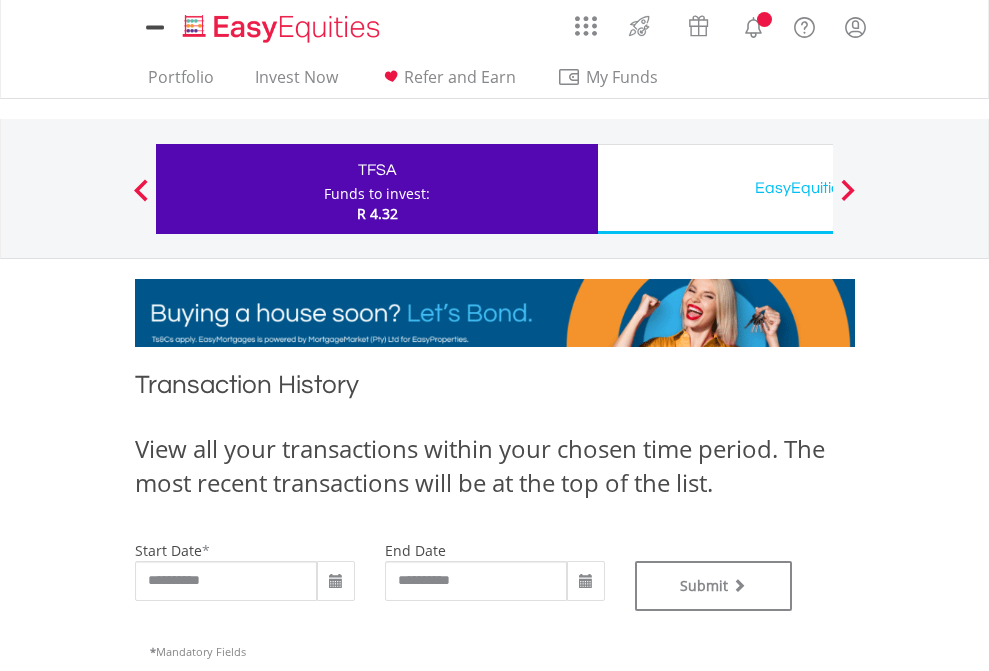 click on "EasyEquities USD" at bounding box center [818, 188] 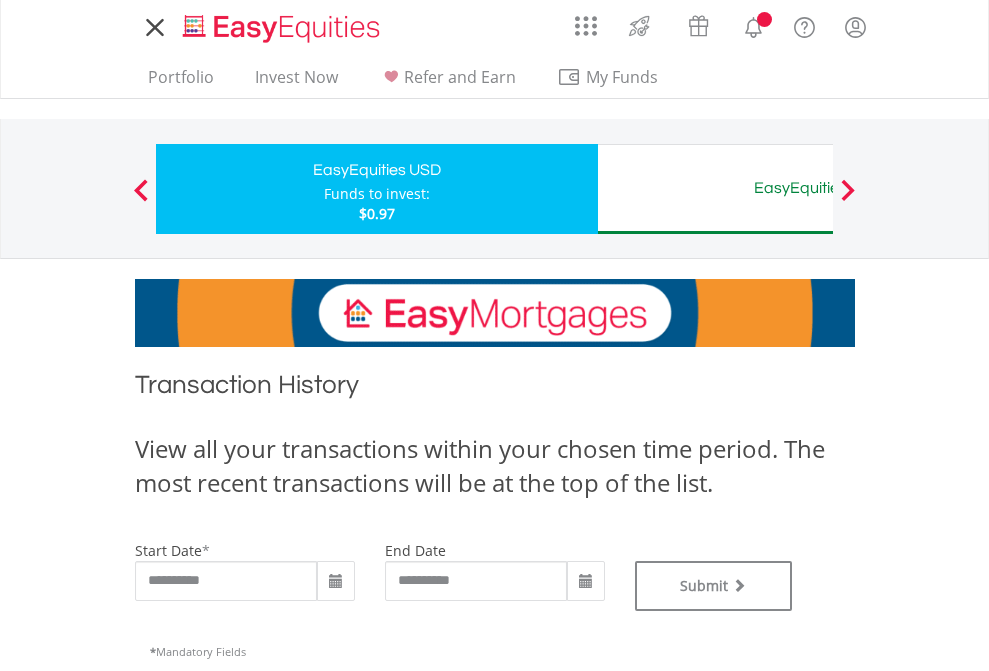 scroll, scrollTop: 0, scrollLeft: 0, axis: both 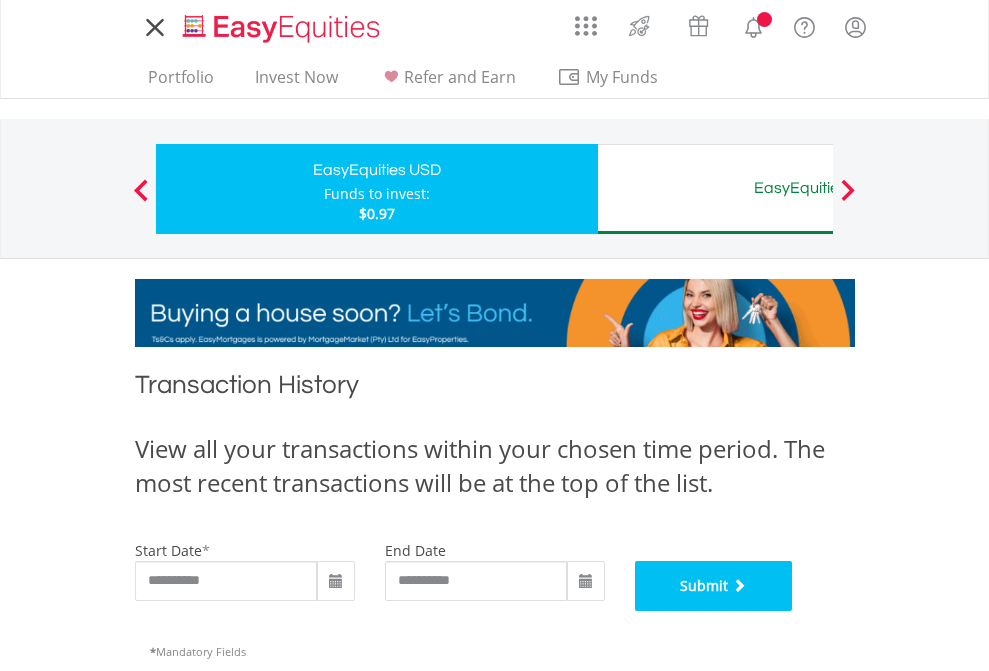 click on "Submit" at bounding box center (714, 586) 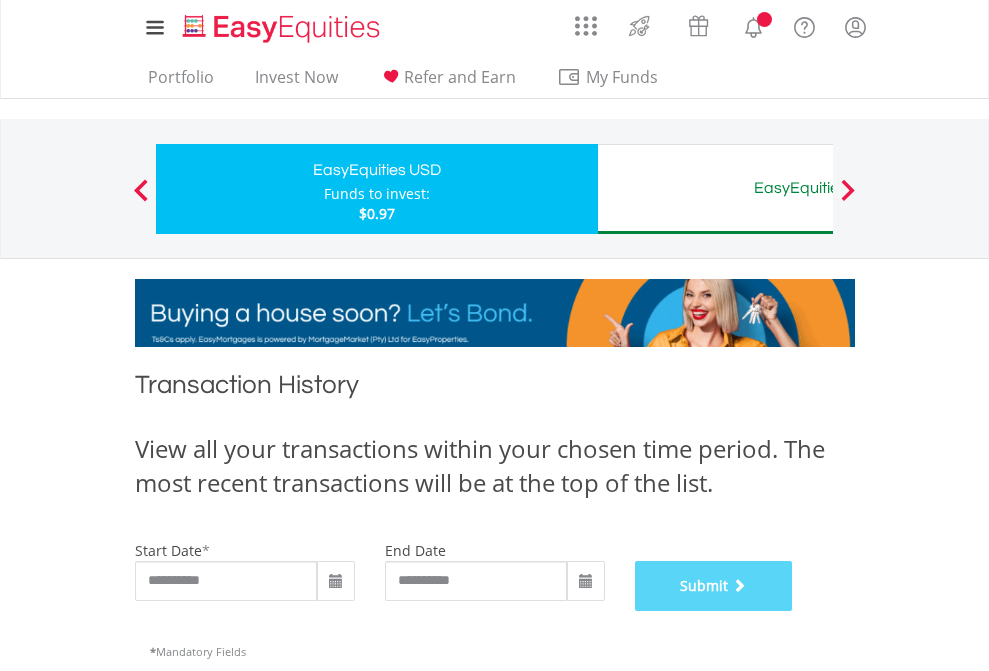 scroll, scrollTop: 811, scrollLeft: 0, axis: vertical 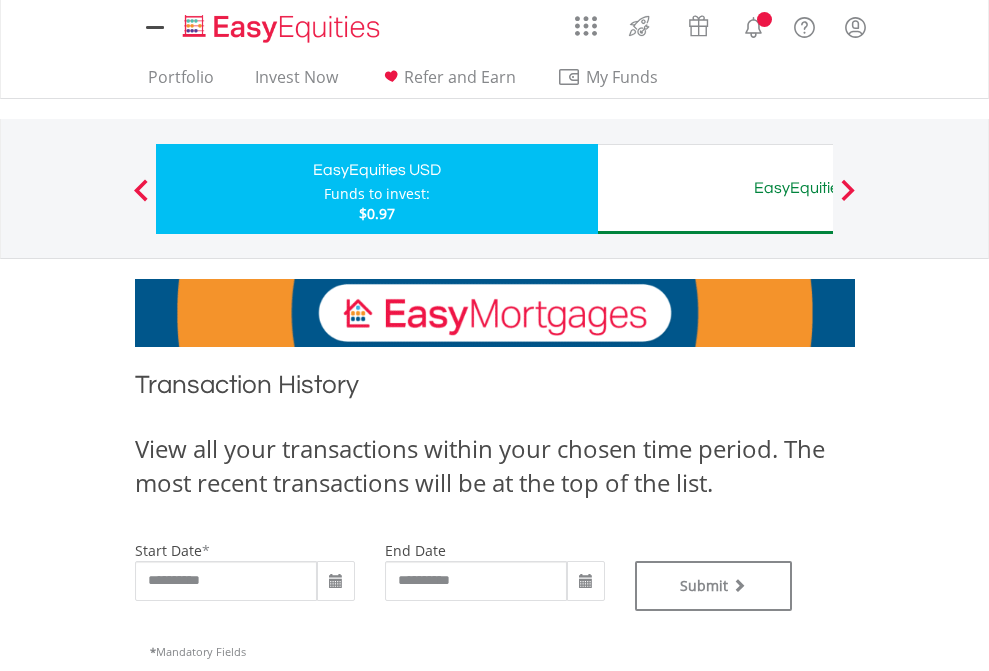 click on "EasyEquities AUD" at bounding box center [818, 188] 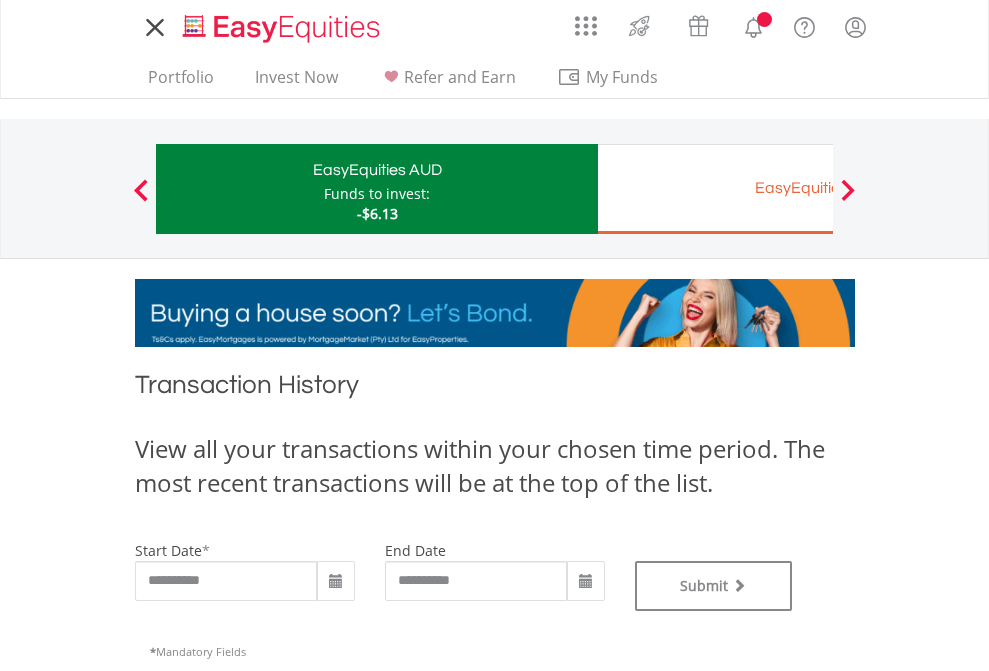 scroll, scrollTop: 0, scrollLeft: 0, axis: both 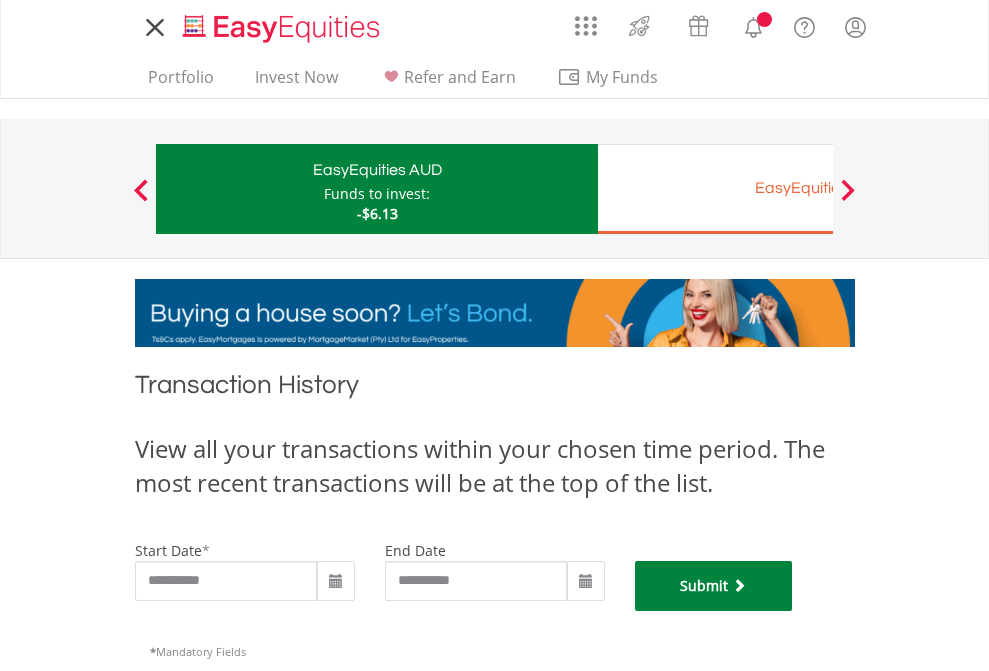 click on "Submit" at bounding box center [714, 586] 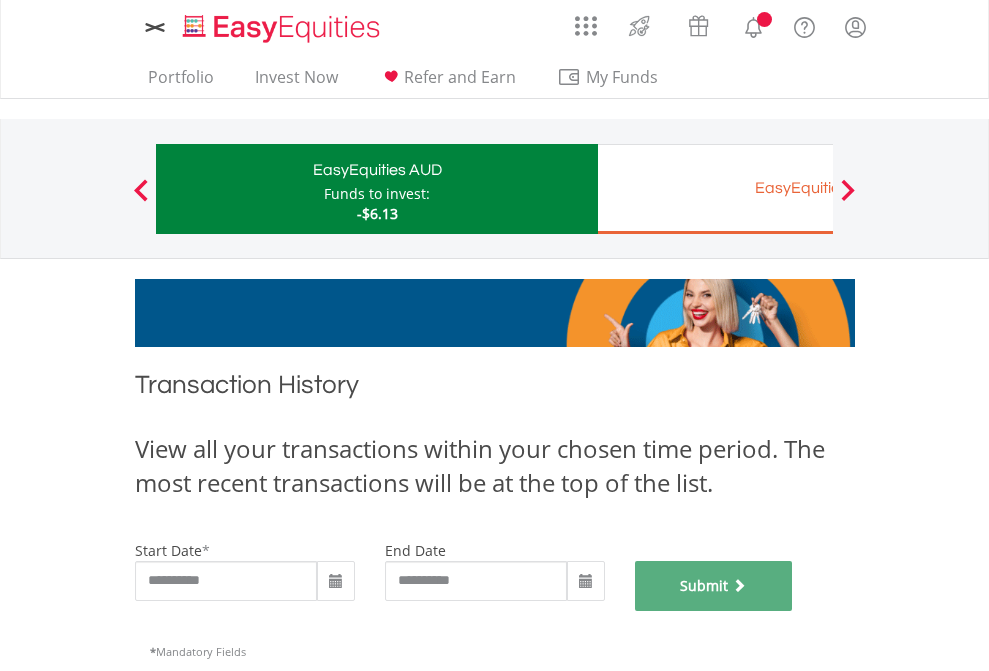 scroll, scrollTop: 811, scrollLeft: 0, axis: vertical 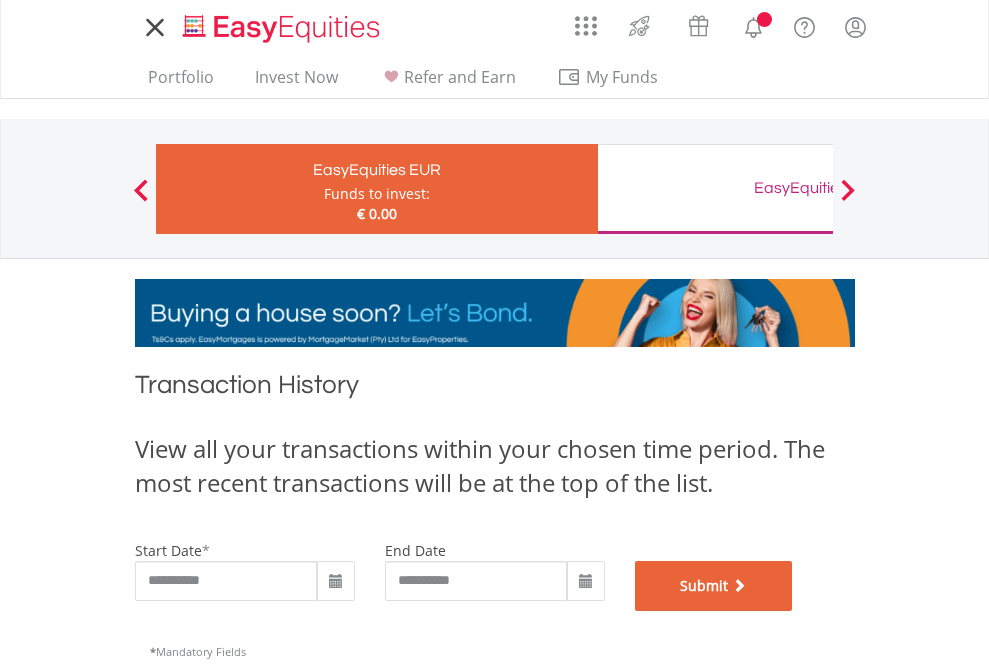 click on "Submit" at bounding box center (714, 586) 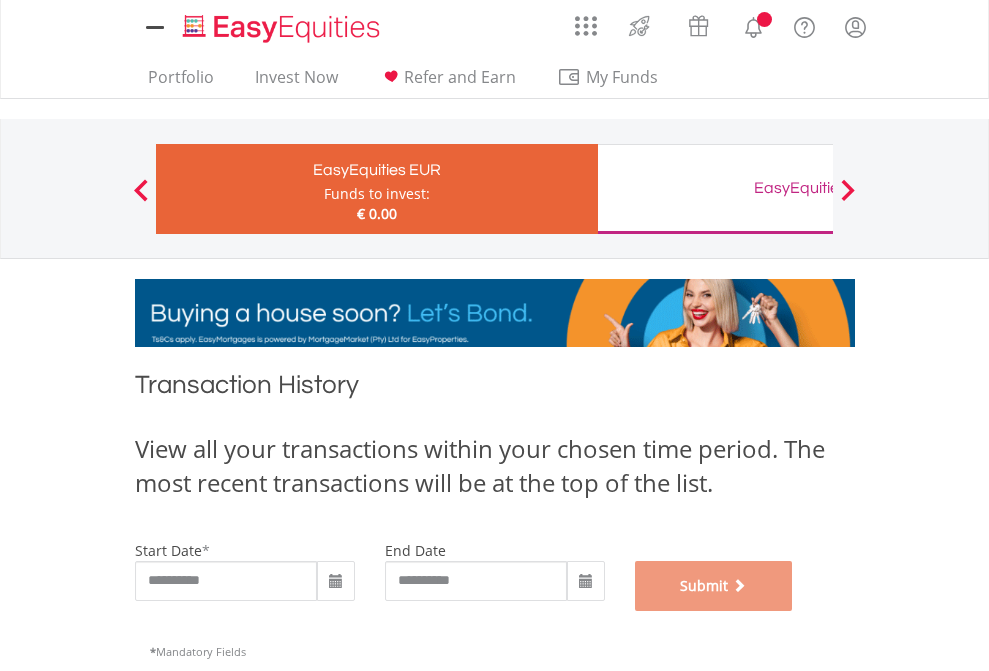 scroll, scrollTop: 811, scrollLeft: 0, axis: vertical 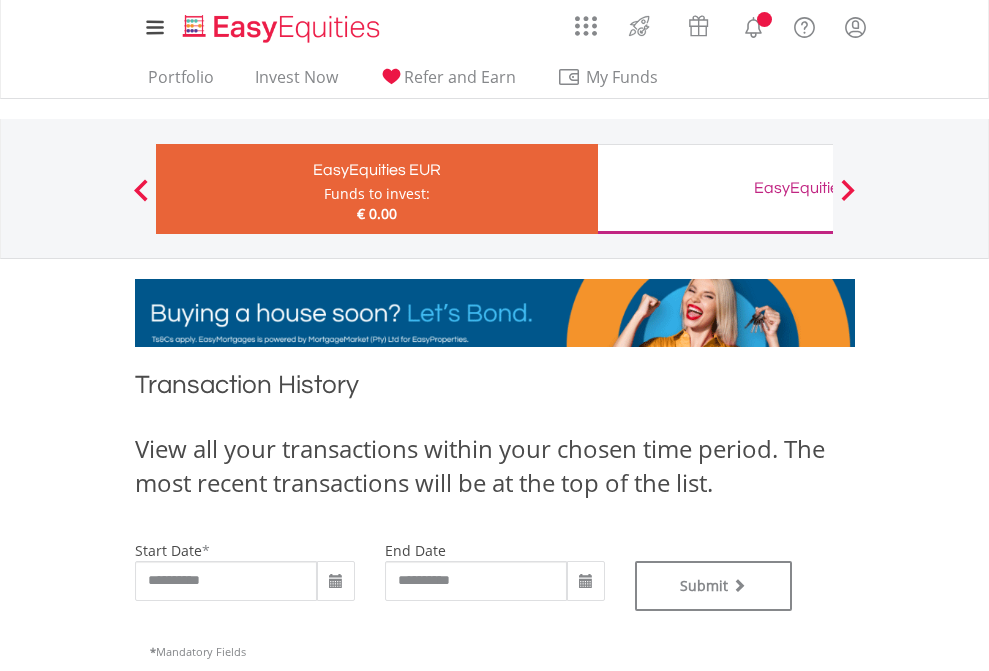 click on "EasyEquities GBP" at bounding box center [818, 188] 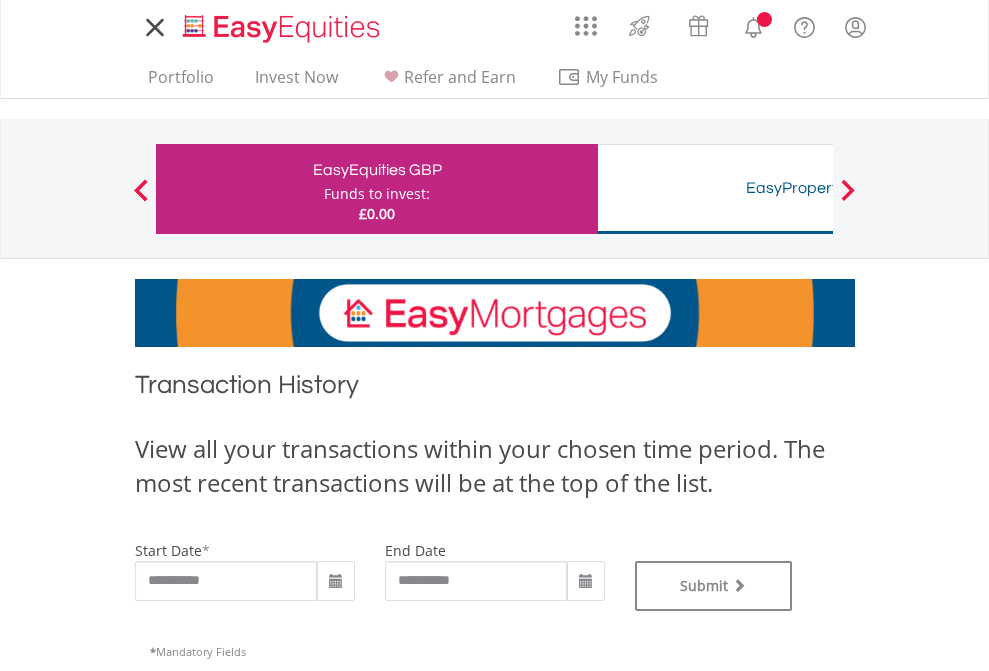 scroll, scrollTop: 0, scrollLeft: 0, axis: both 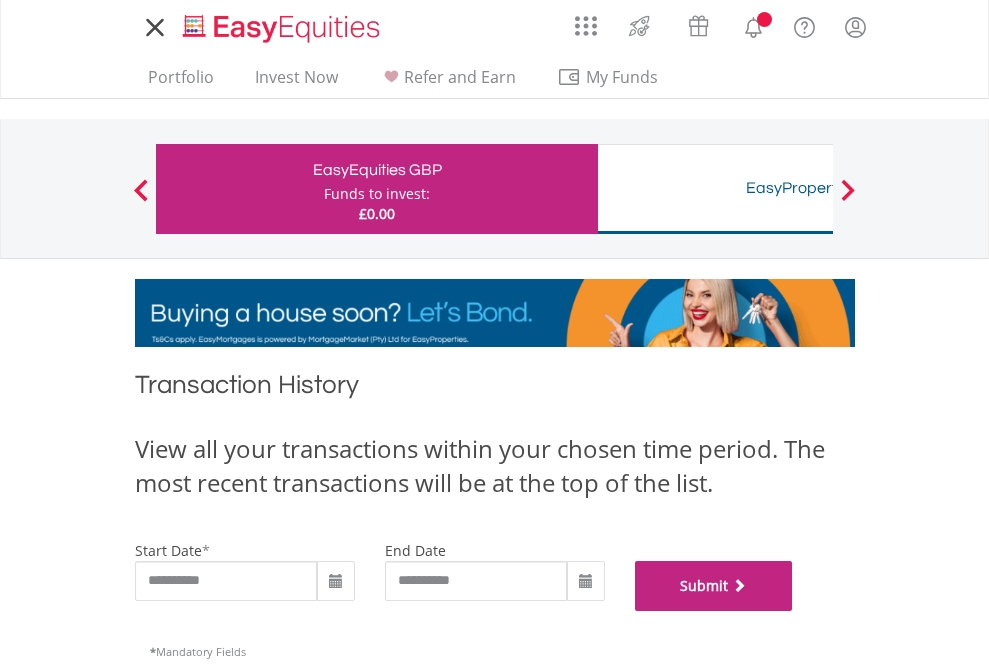click on "Submit" at bounding box center [714, 586] 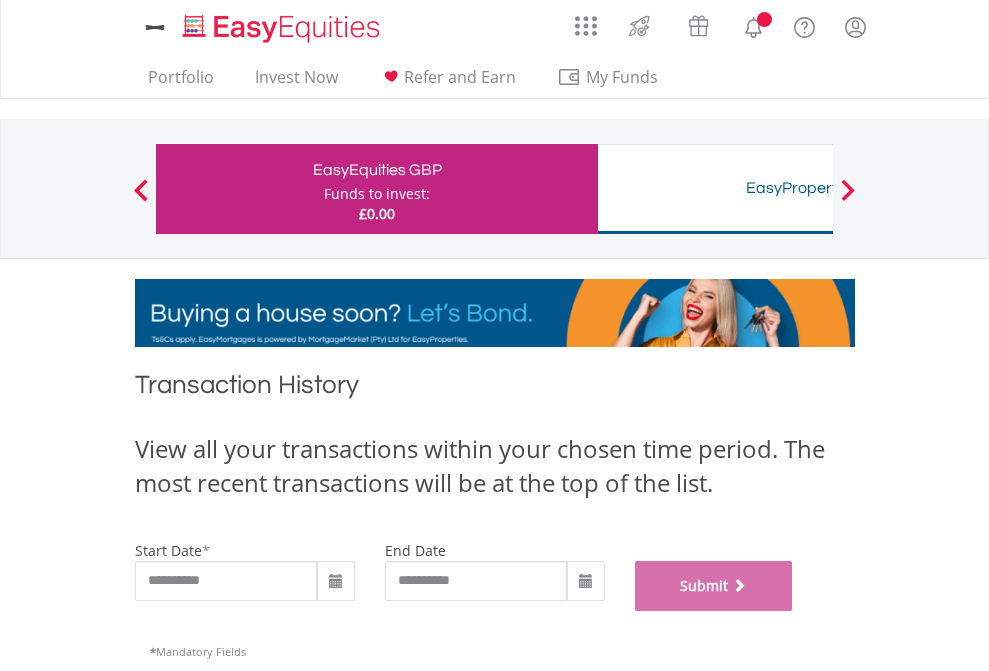 scroll, scrollTop: 811, scrollLeft: 0, axis: vertical 